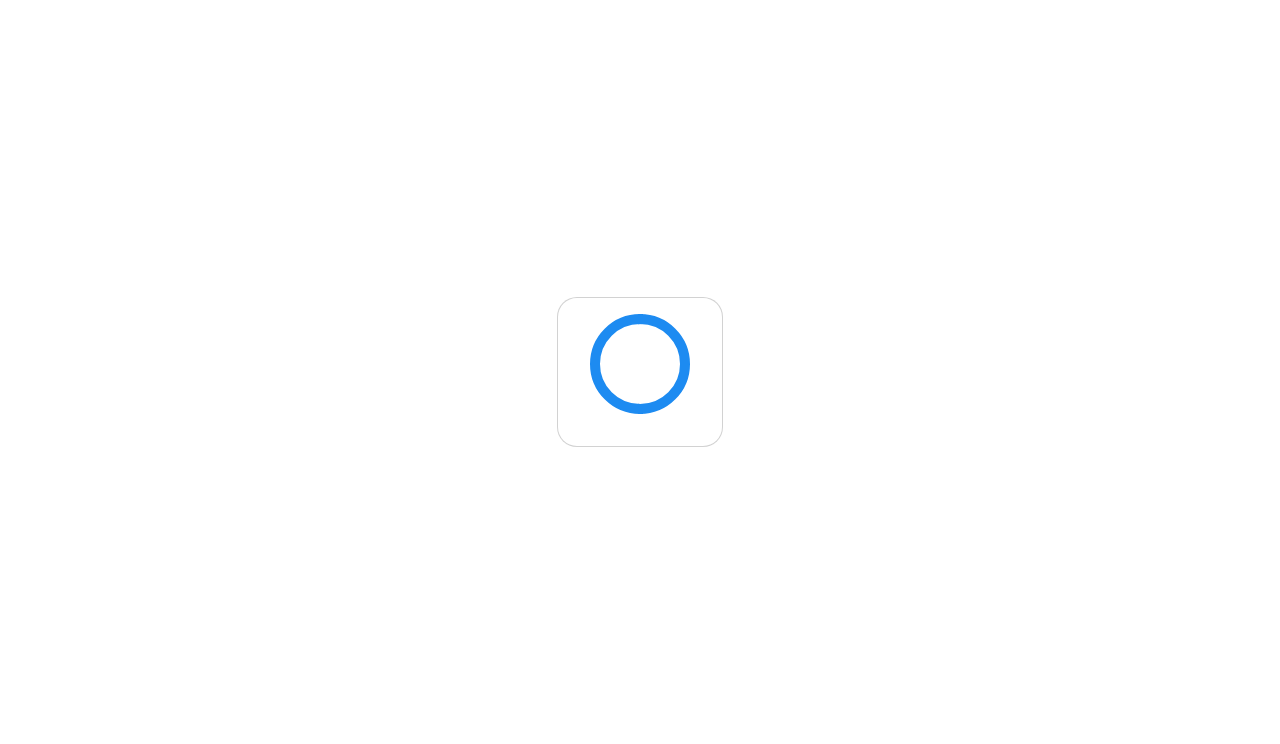 scroll, scrollTop: 0, scrollLeft: 0, axis: both 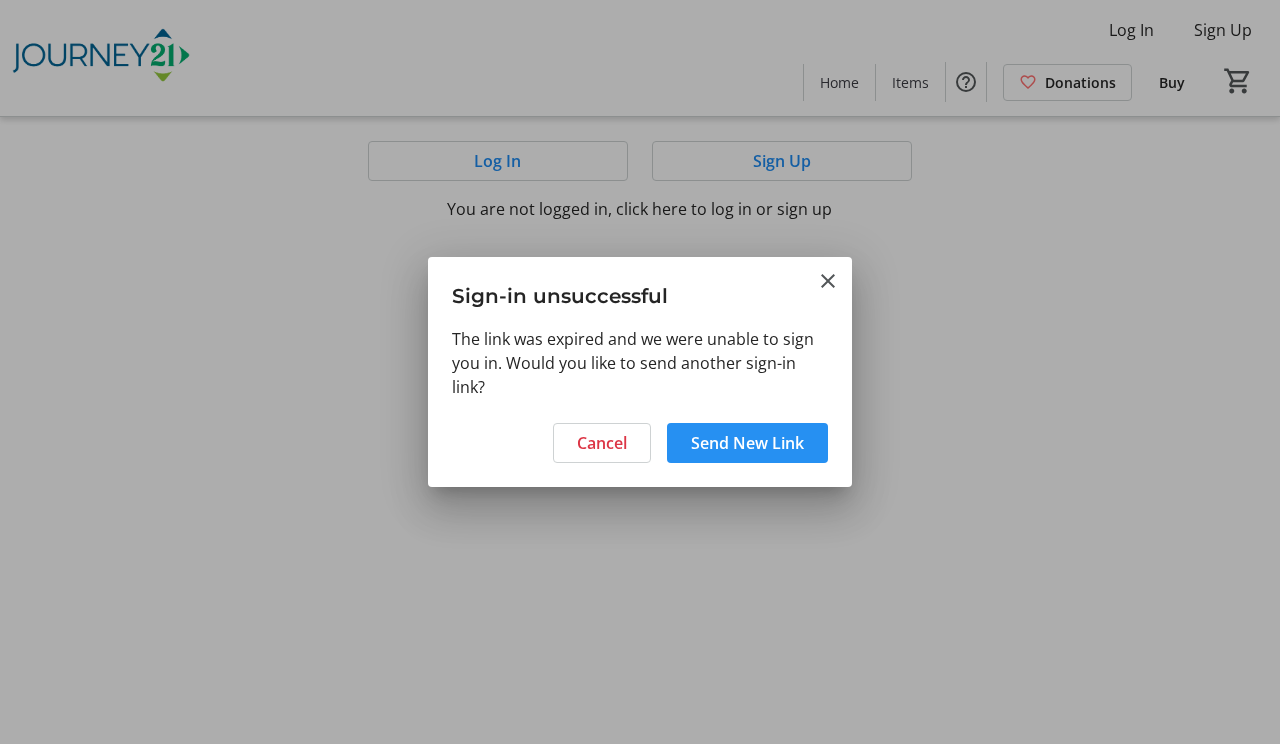 click on "Send New Link" at bounding box center (747, 443) 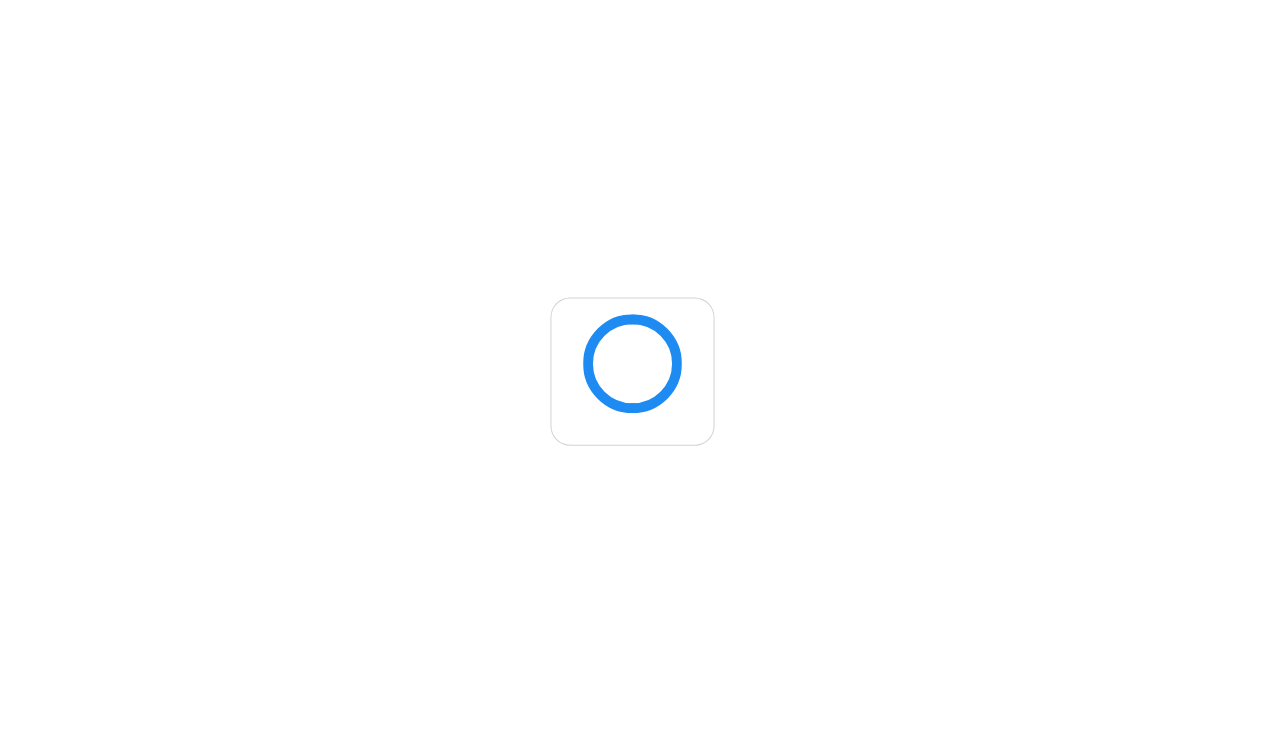 scroll, scrollTop: 0, scrollLeft: 0, axis: both 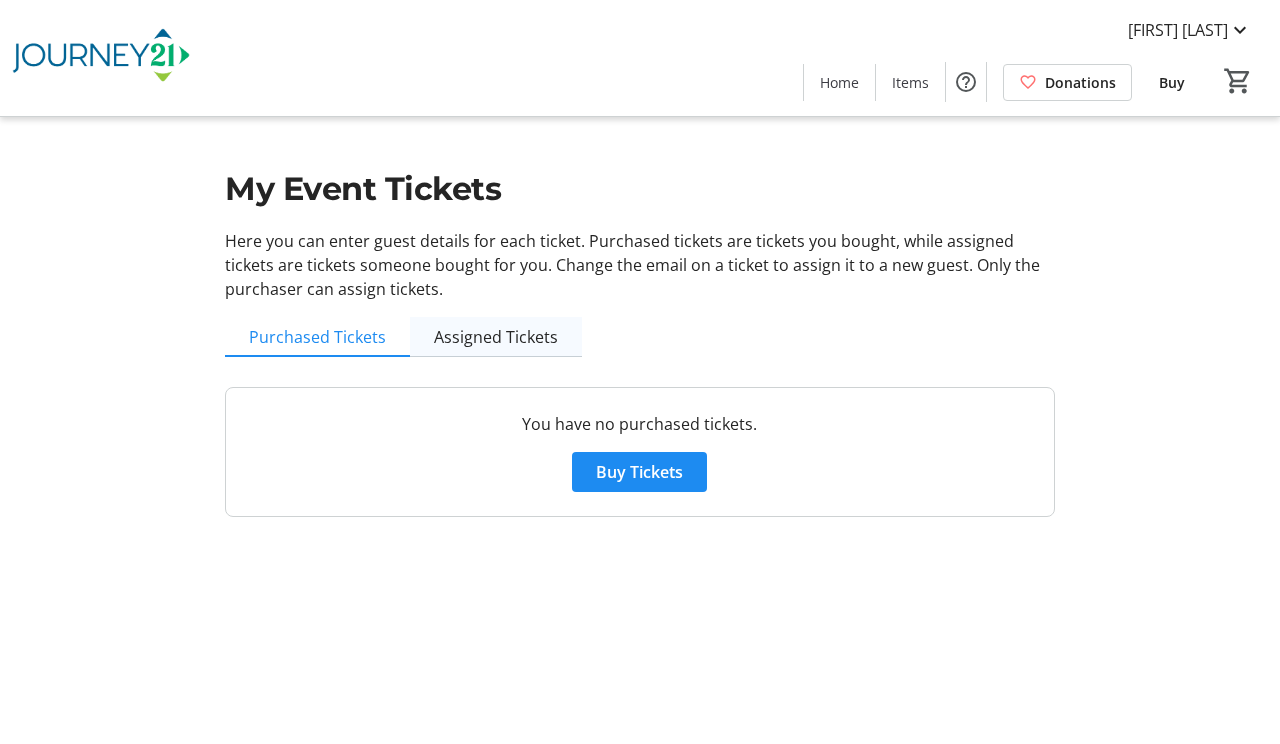 click on "Assigned Tickets" at bounding box center [496, 337] 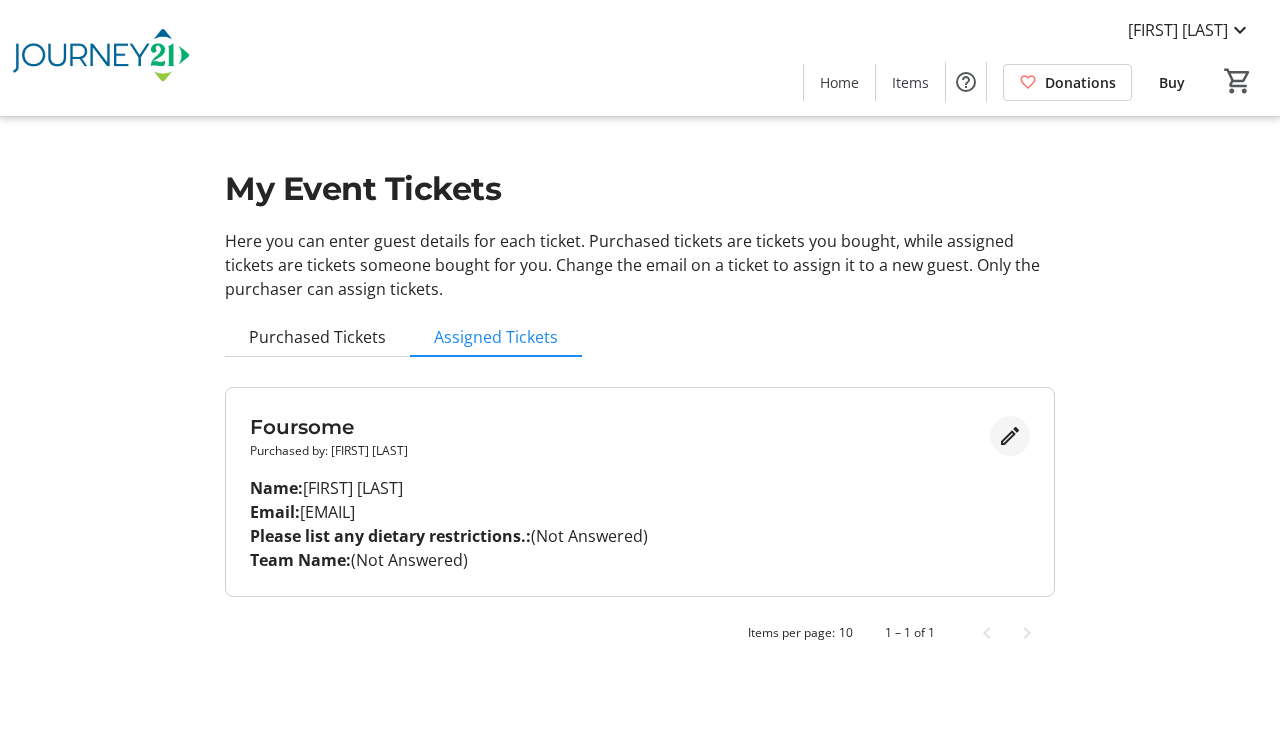 click 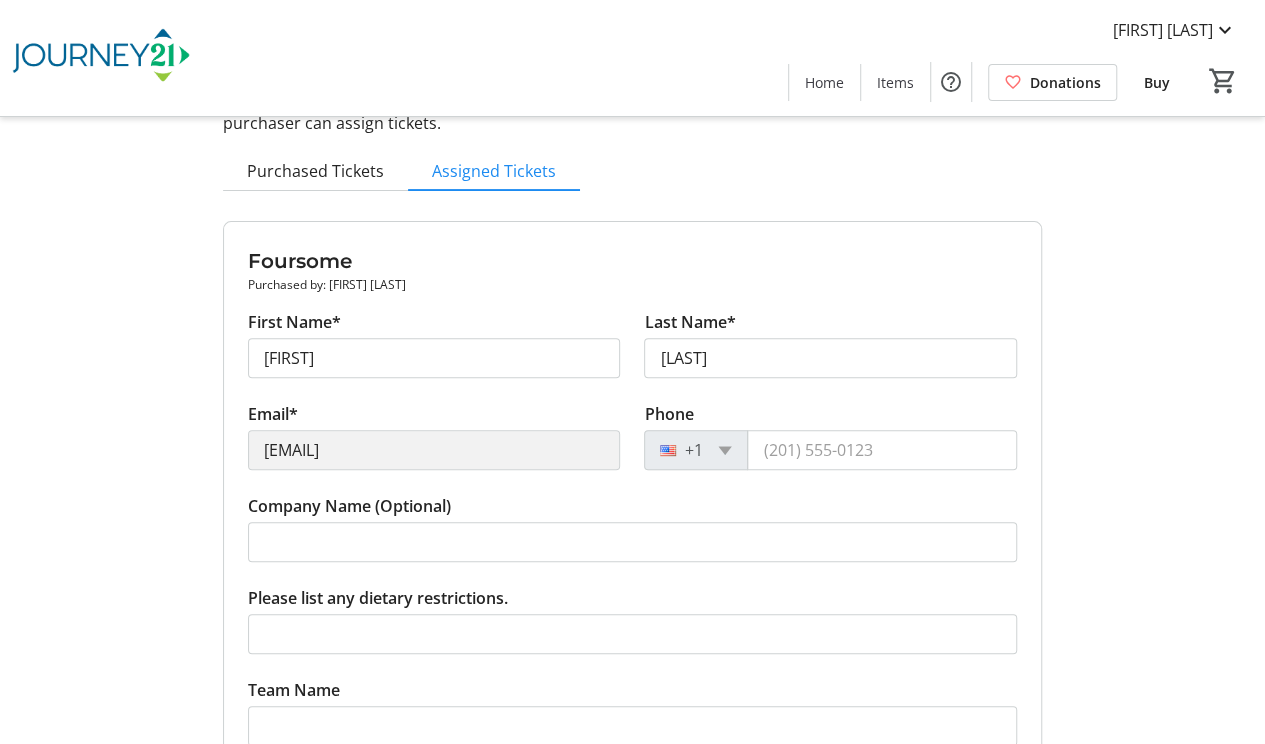 scroll, scrollTop: 350, scrollLeft: 0, axis: vertical 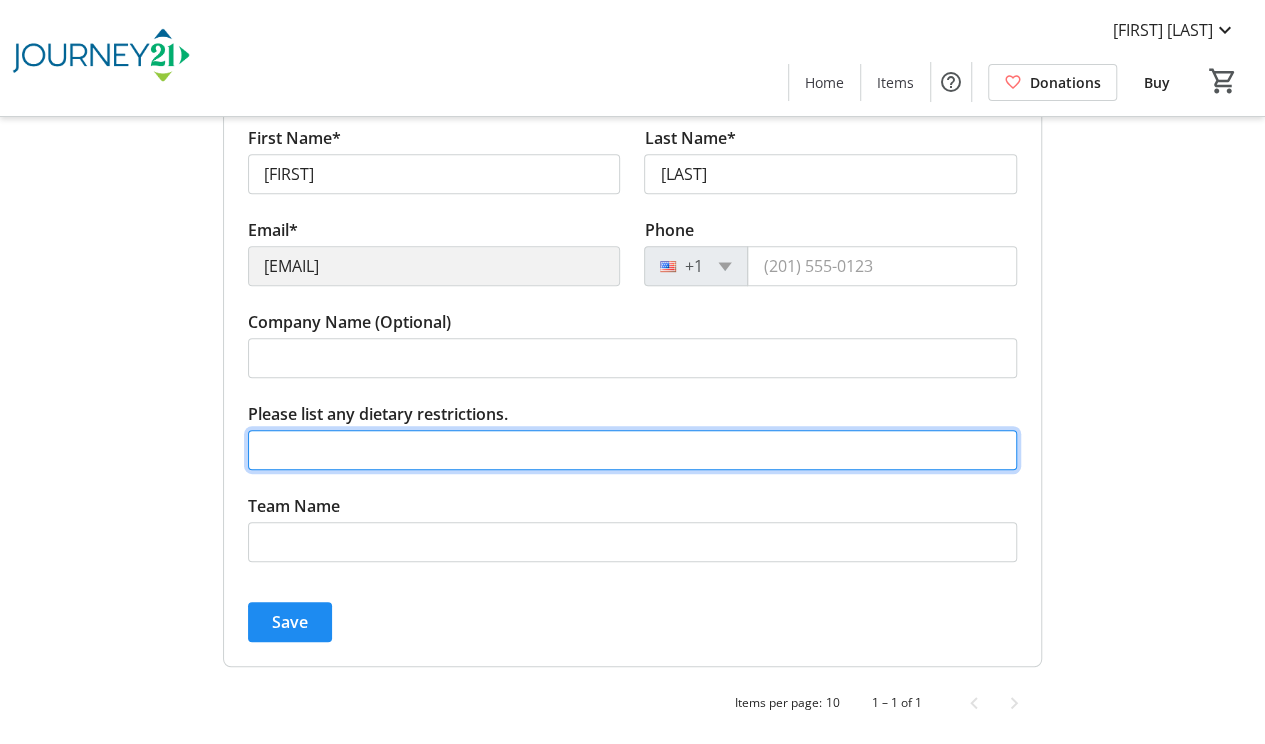 click on "Please list any dietary restrictions." at bounding box center (632, 450) 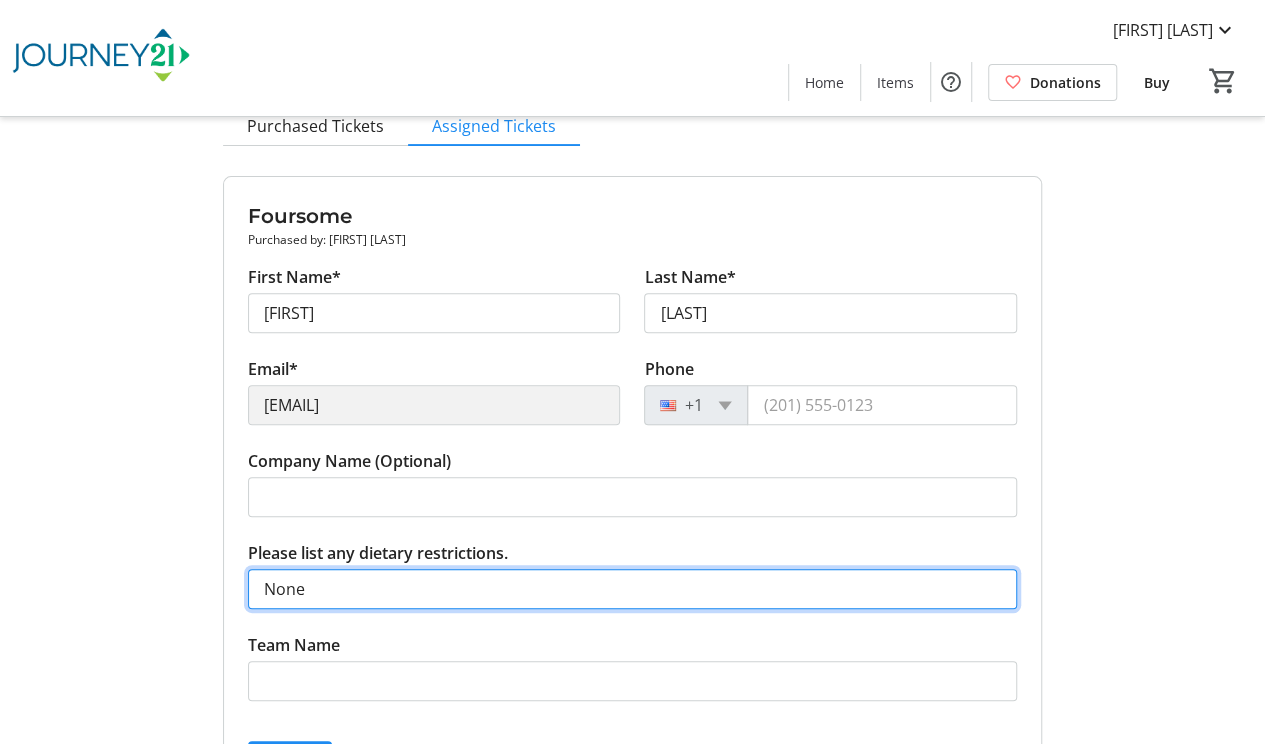 scroll, scrollTop: 183, scrollLeft: 0, axis: vertical 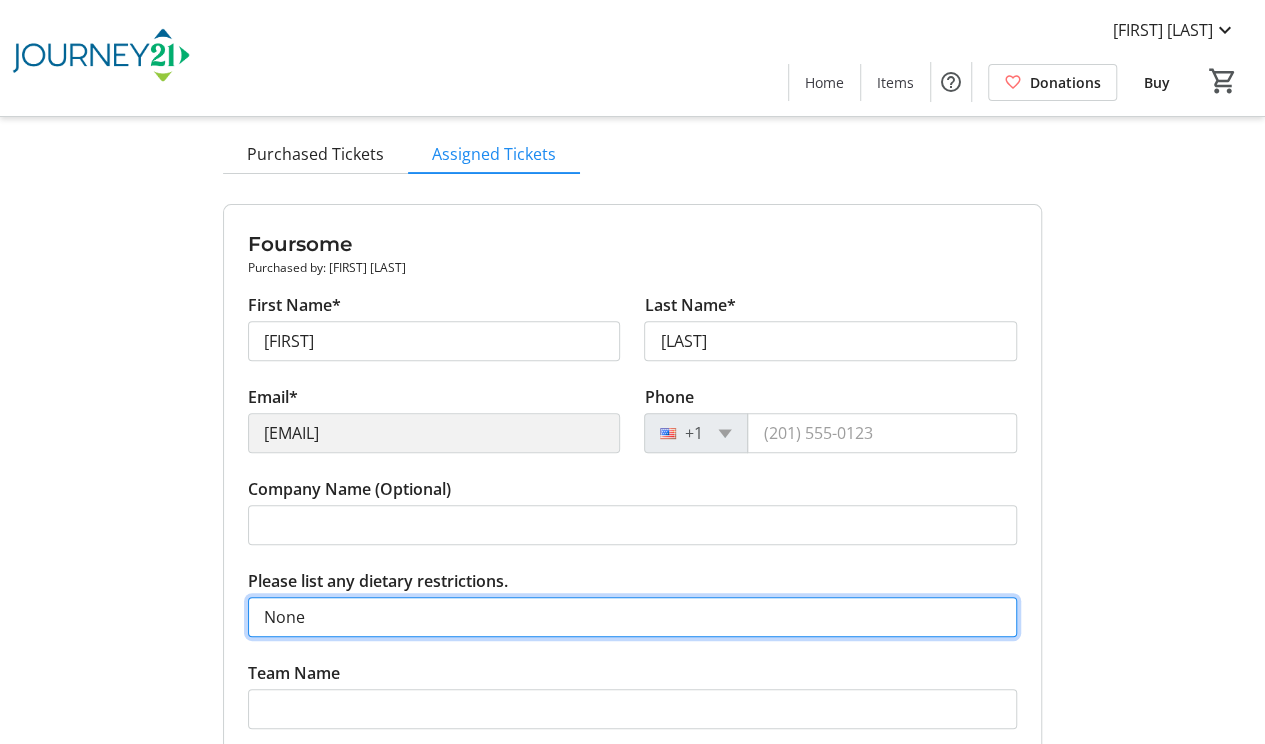 type on "None" 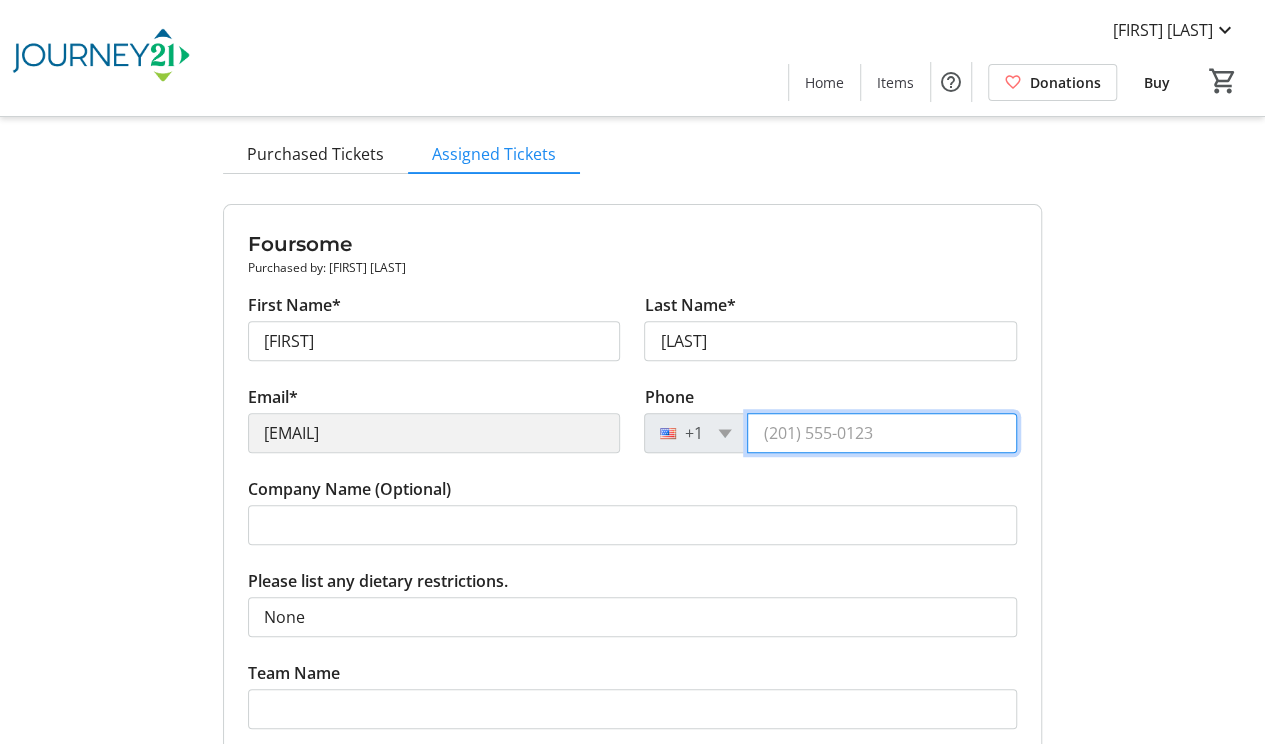 drag, startPoint x: 889, startPoint y: 429, endPoint x: 705, endPoint y: 437, distance: 184.17383 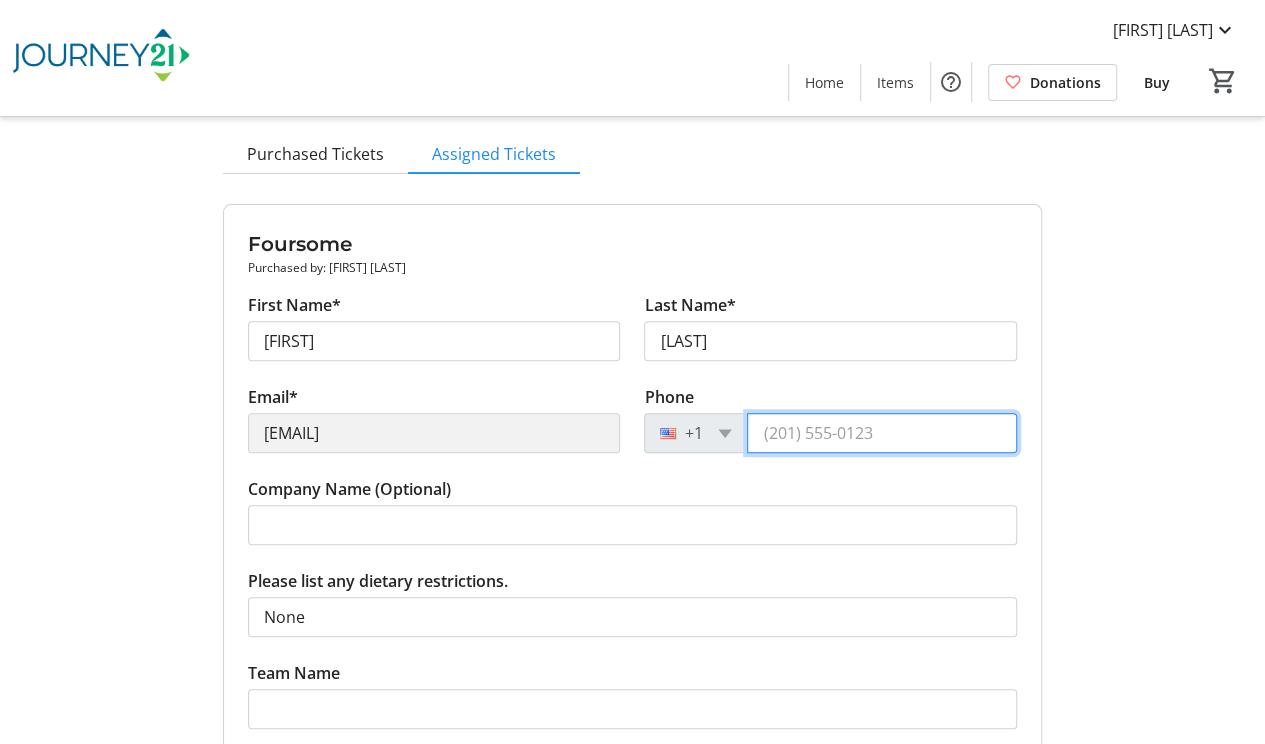 type on "(414) 688-0286" 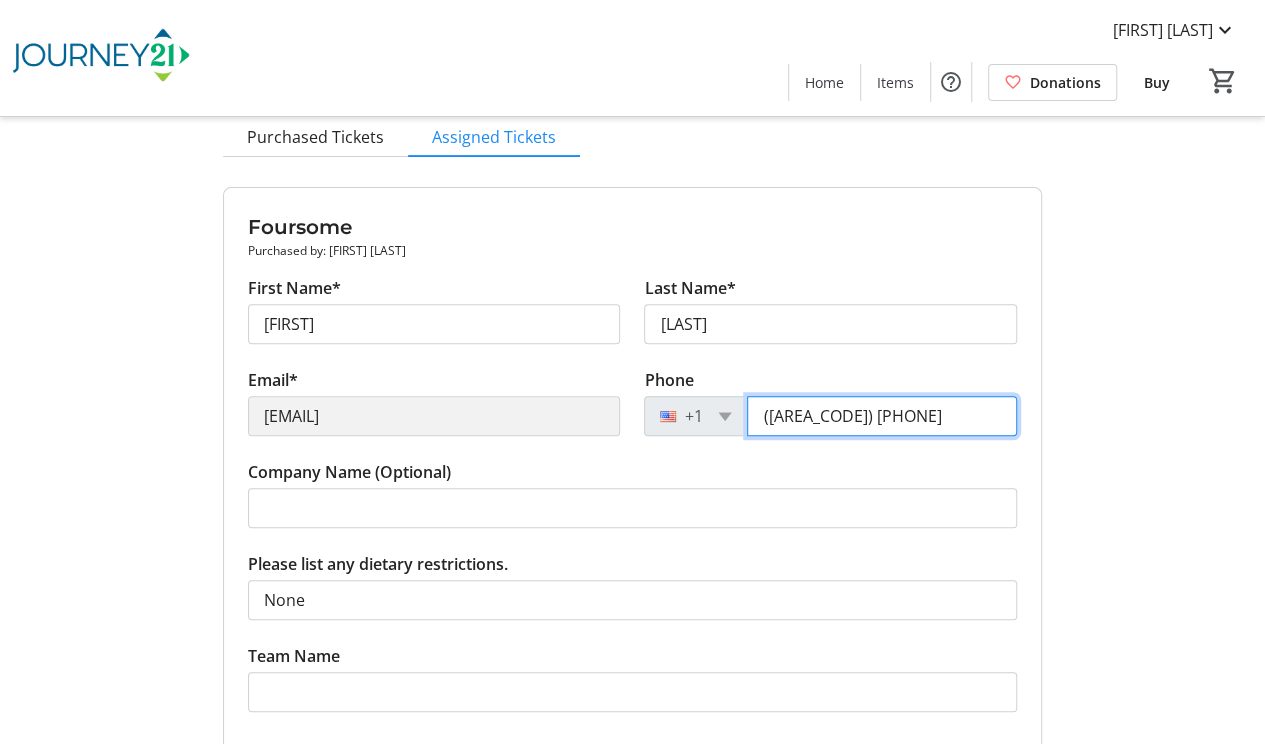 scroll, scrollTop: 350, scrollLeft: 0, axis: vertical 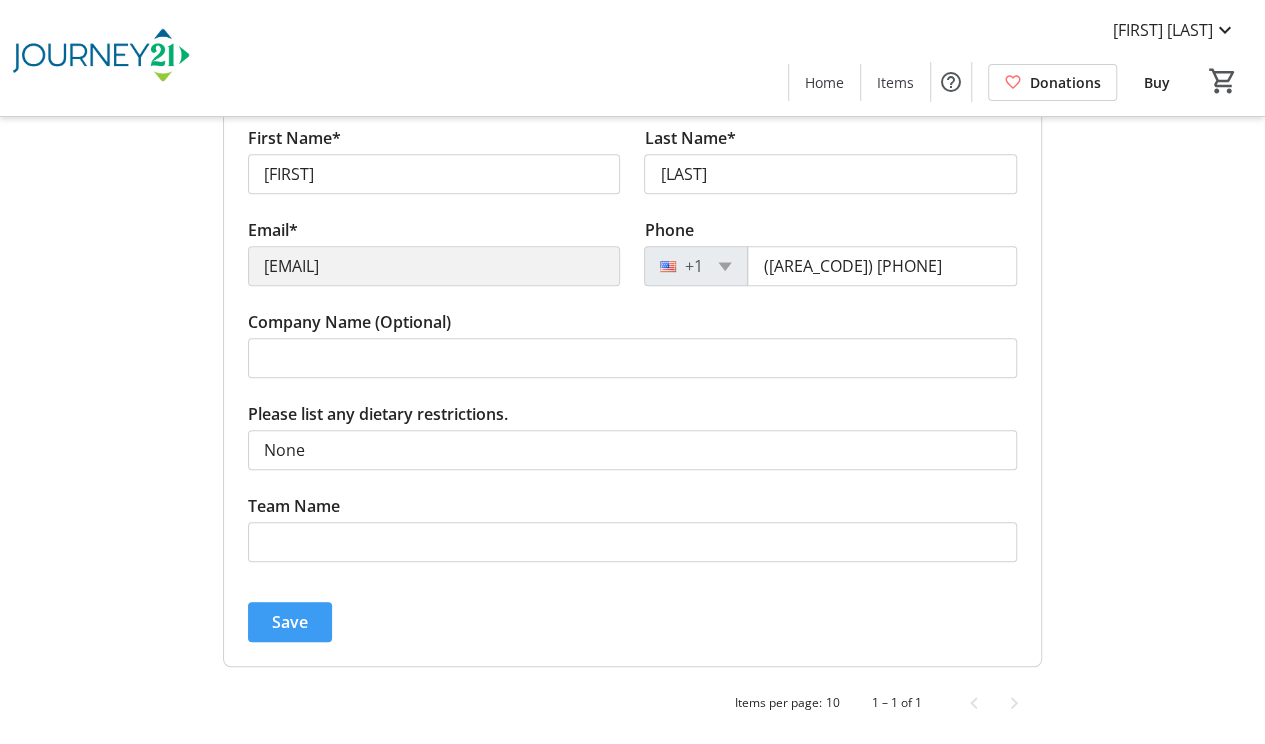 click on "Save" 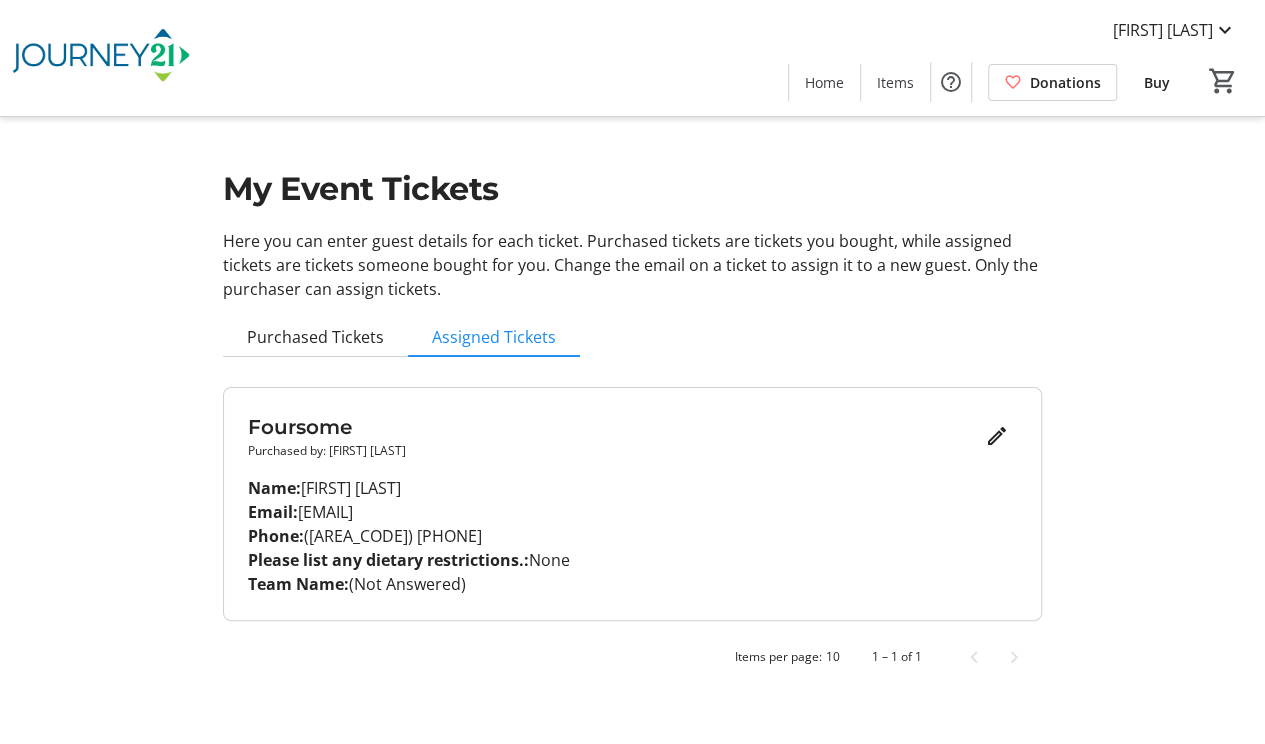 scroll, scrollTop: 0, scrollLeft: 0, axis: both 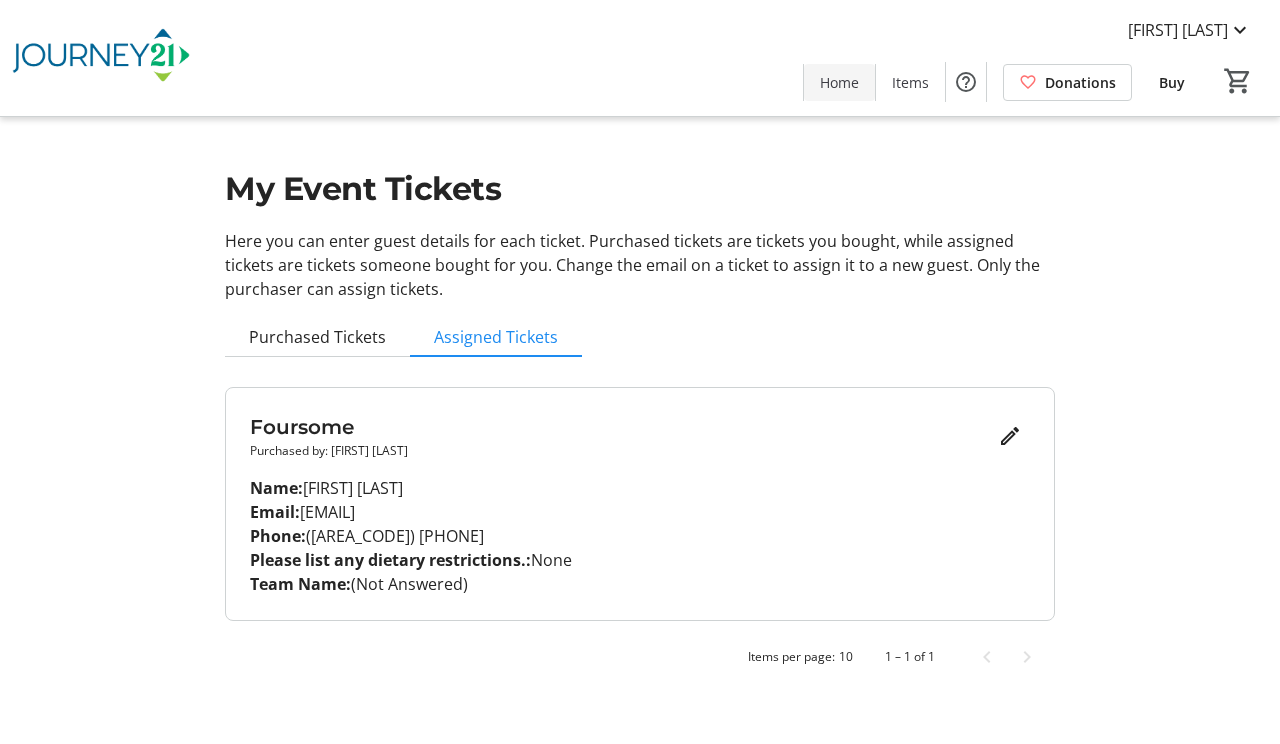 click on "Home" 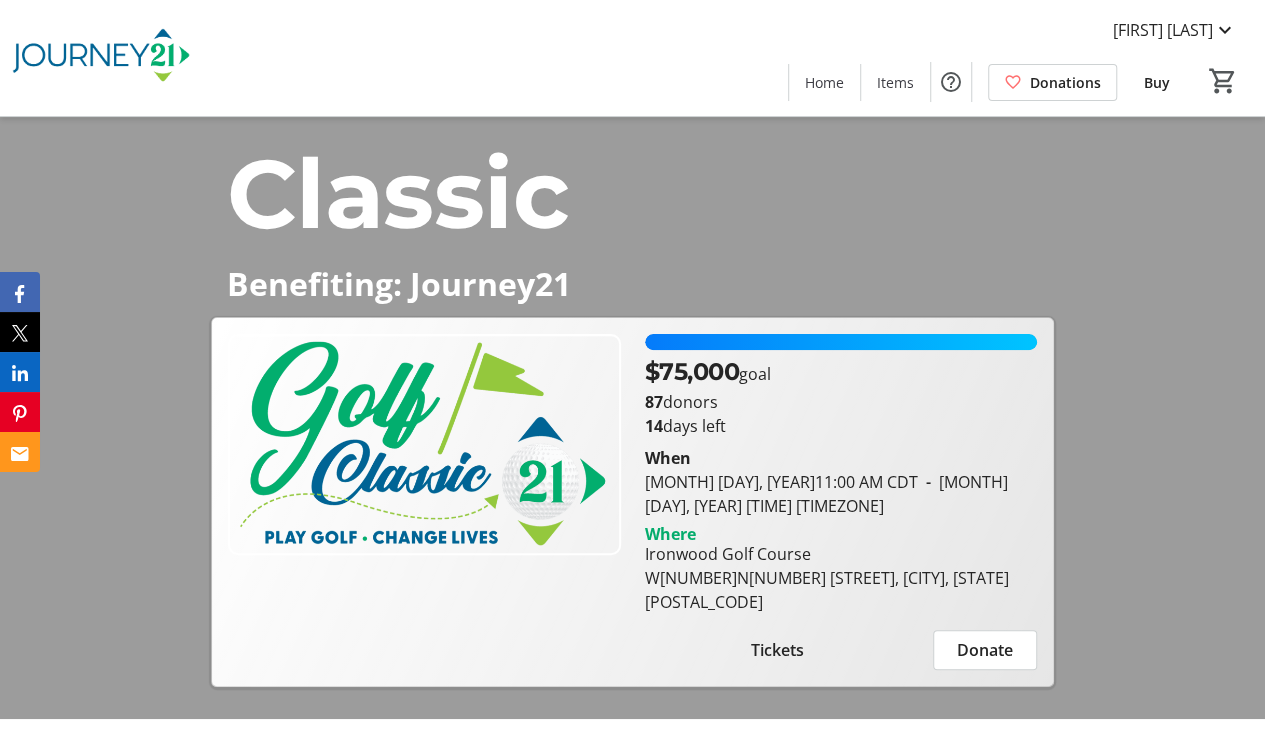 scroll, scrollTop: 166, scrollLeft: 0, axis: vertical 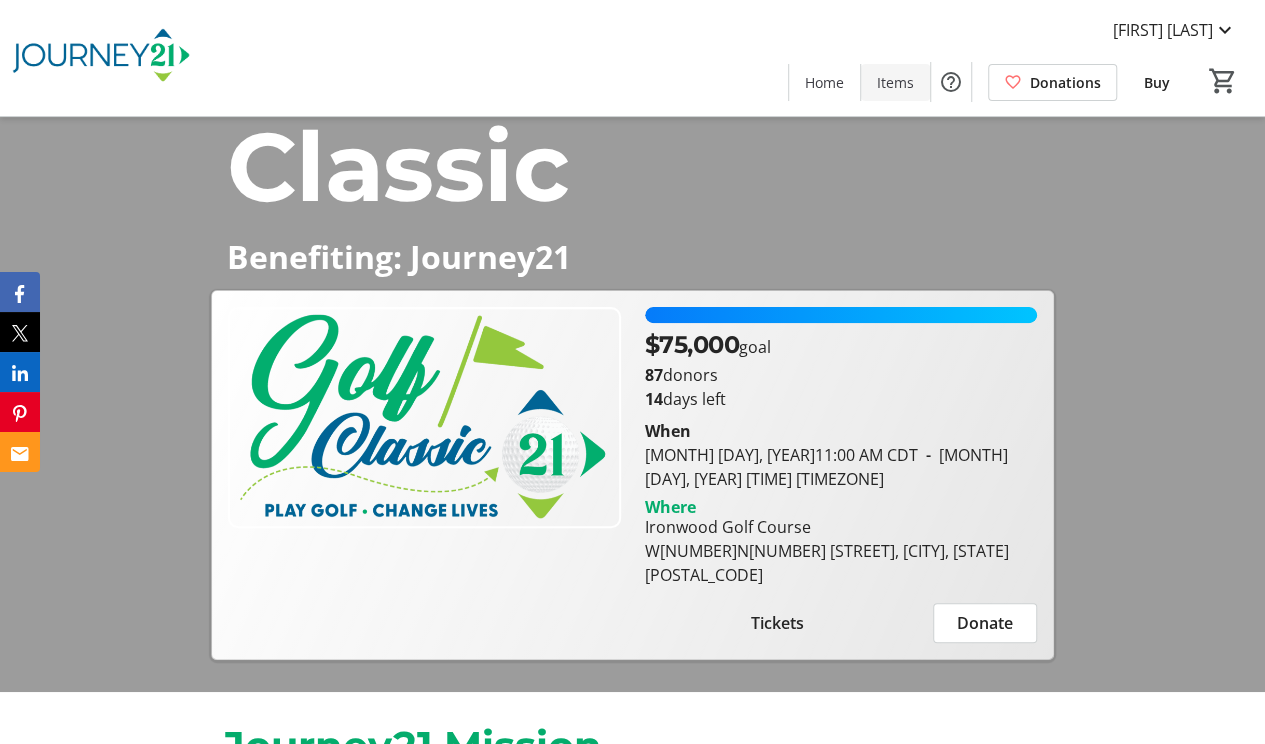 click on "Items" 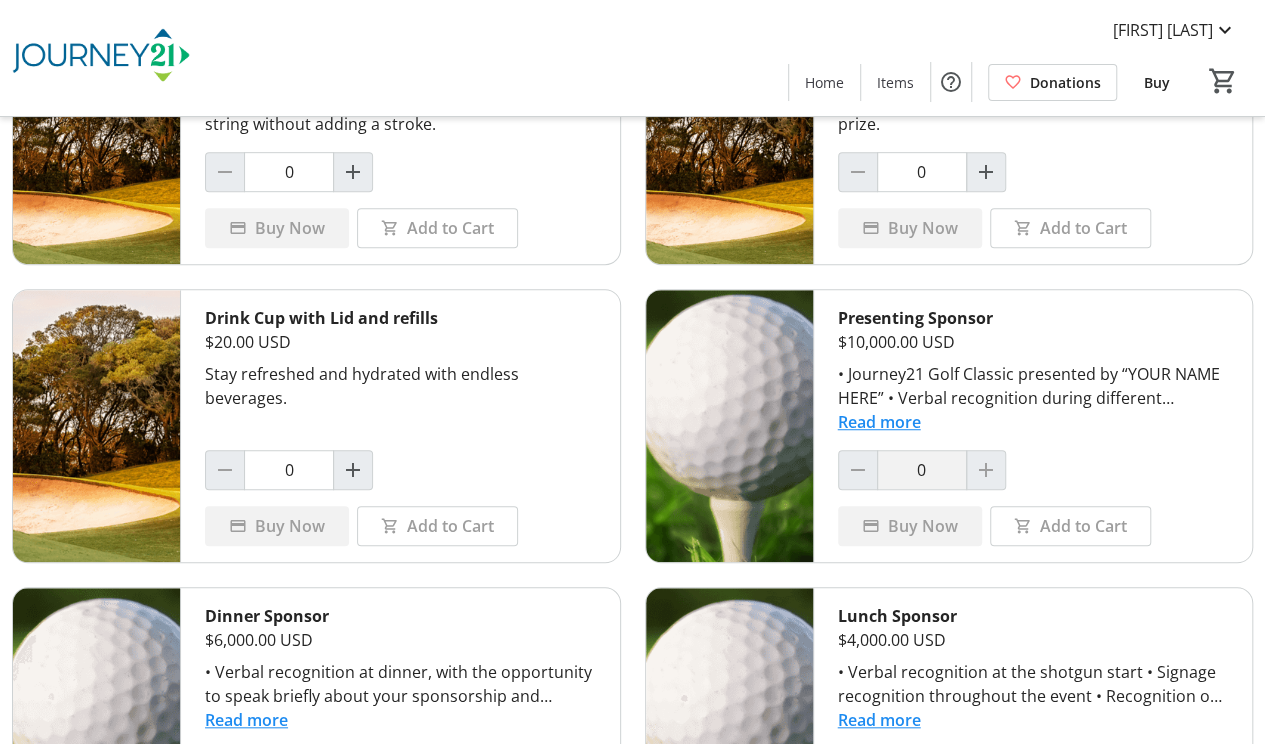 scroll, scrollTop: 0, scrollLeft: 0, axis: both 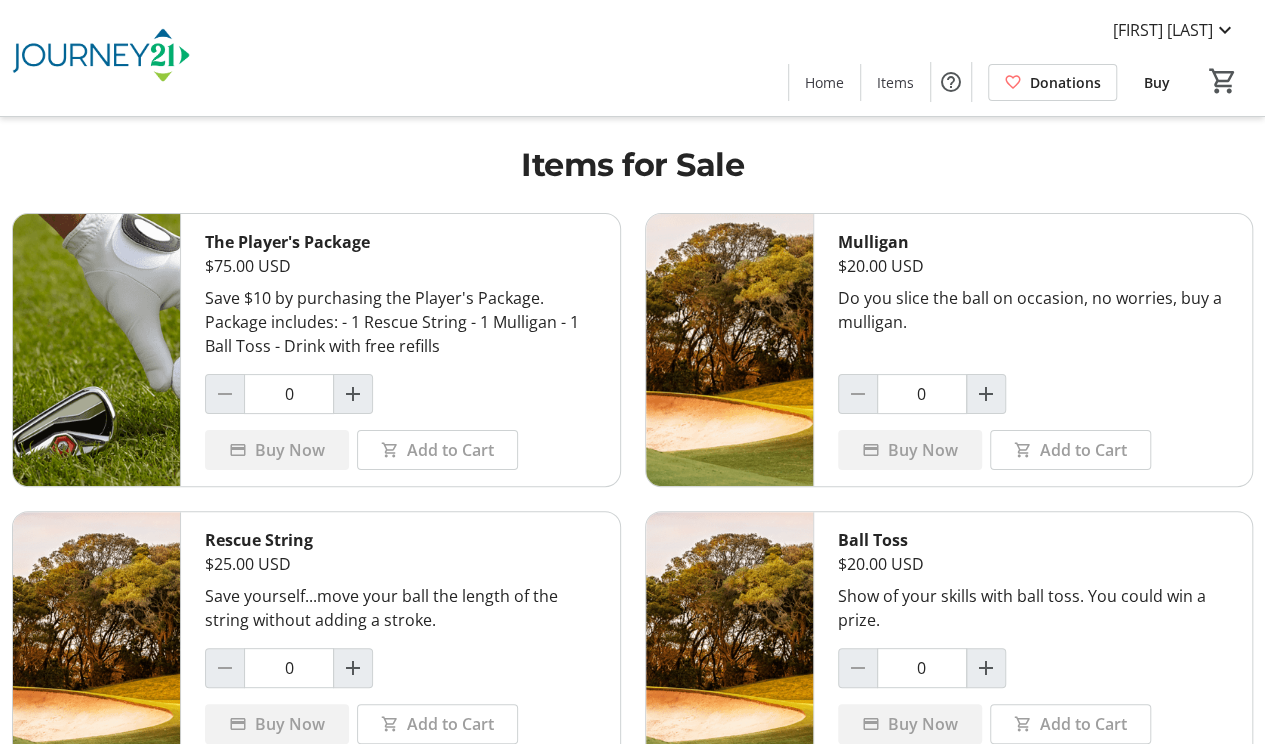 click on "Buy" 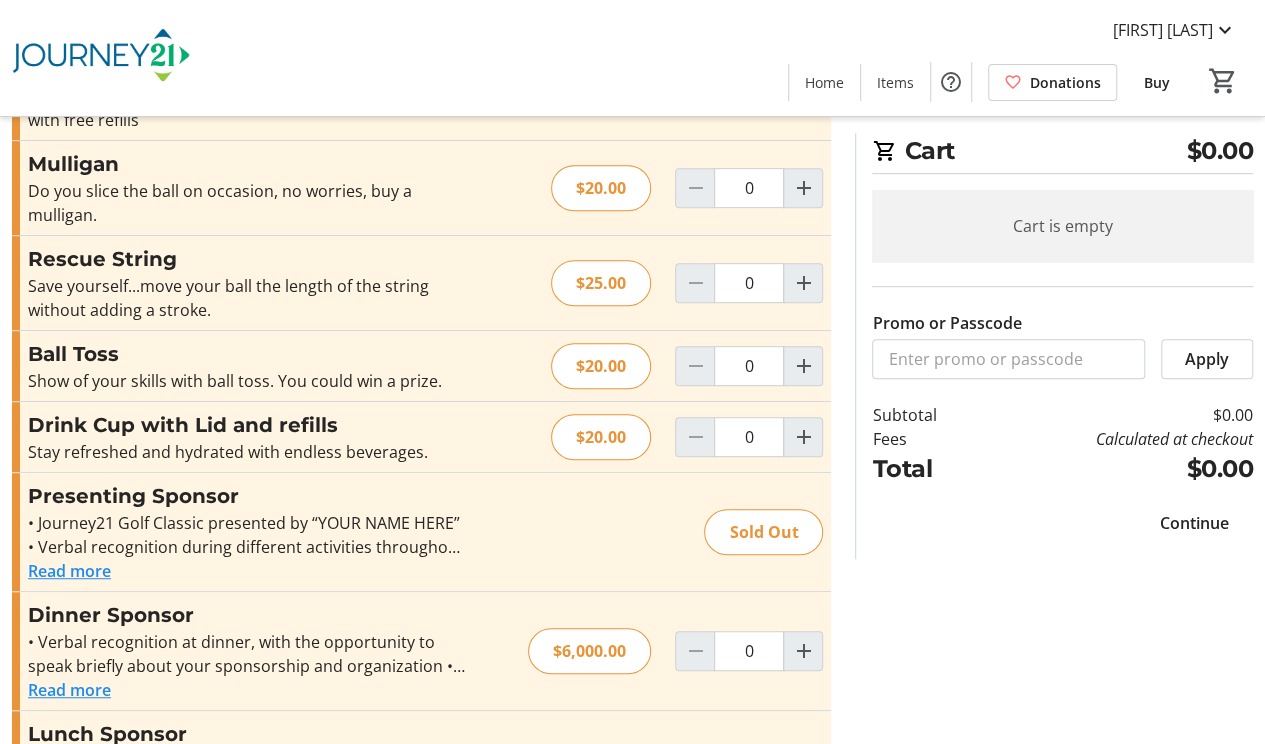 scroll, scrollTop: 37, scrollLeft: 0, axis: vertical 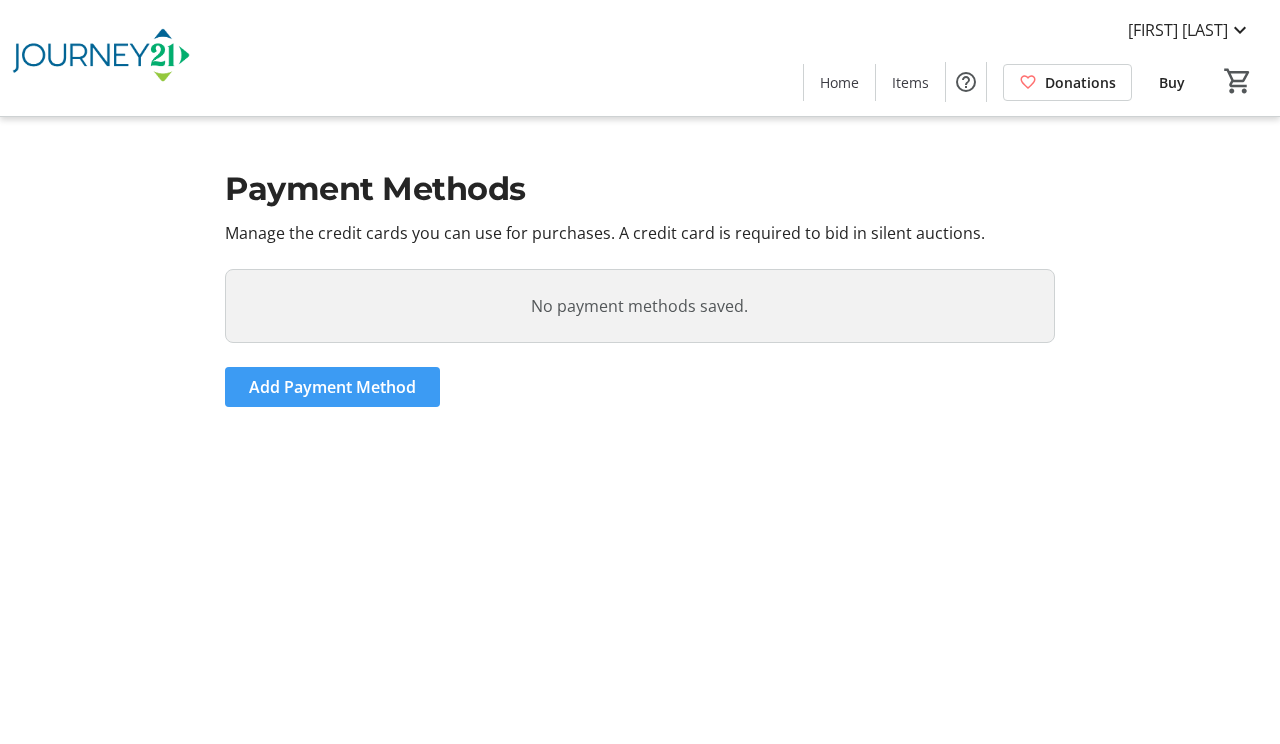 click on "Add Payment Method" 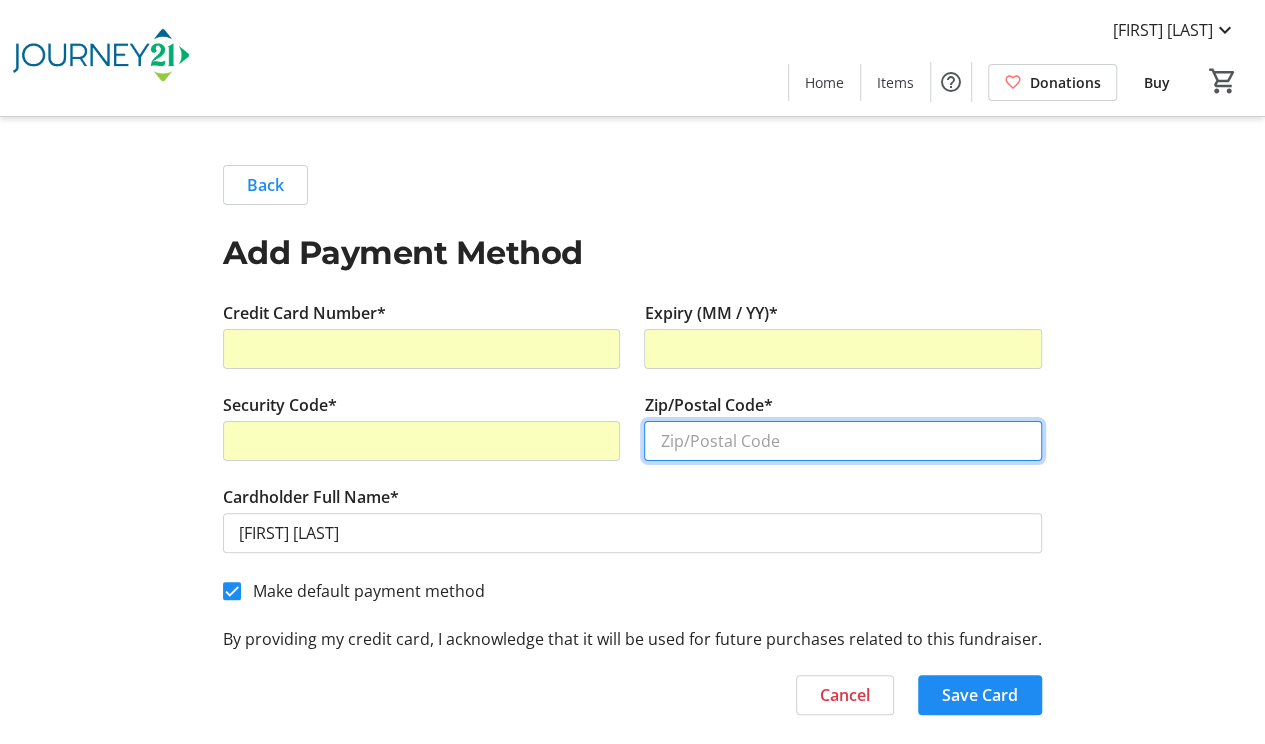 click on "Zip/Postal Code*" at bounding box center [843, 441] 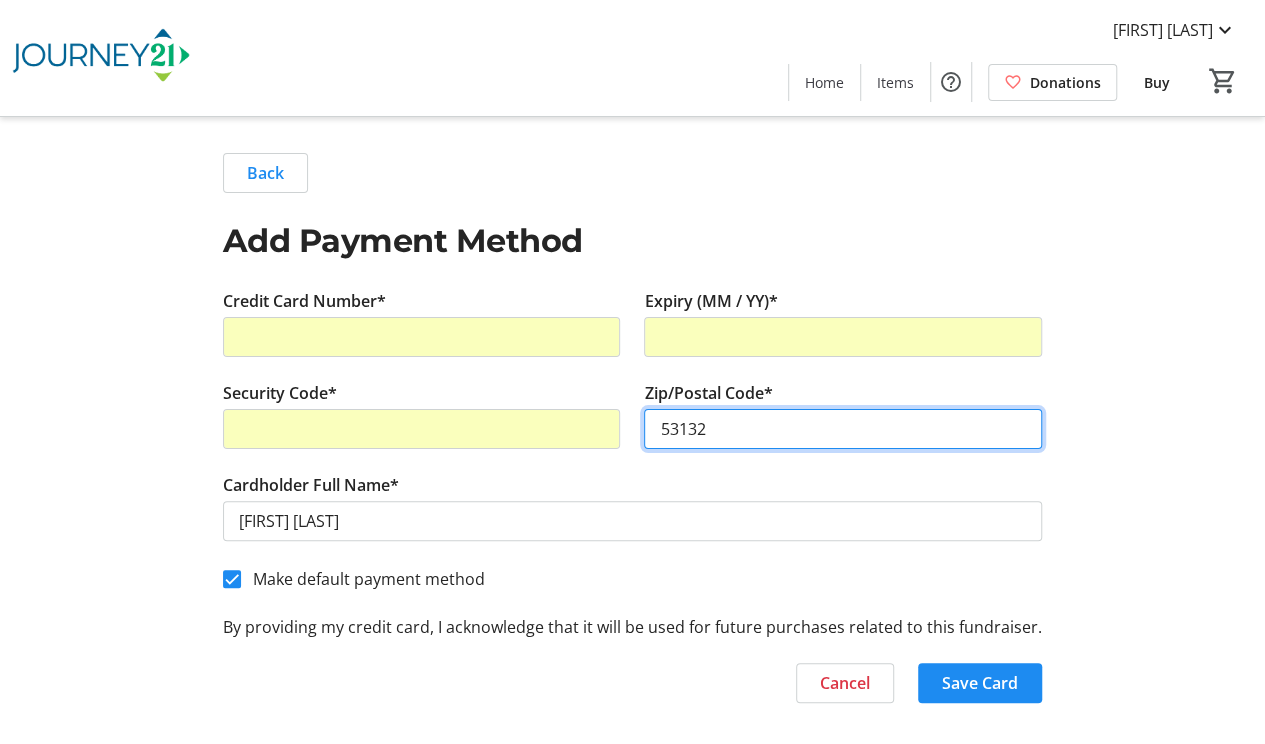 scroll, scrollTop: 16, scrollLeft: 0, axis: vertical 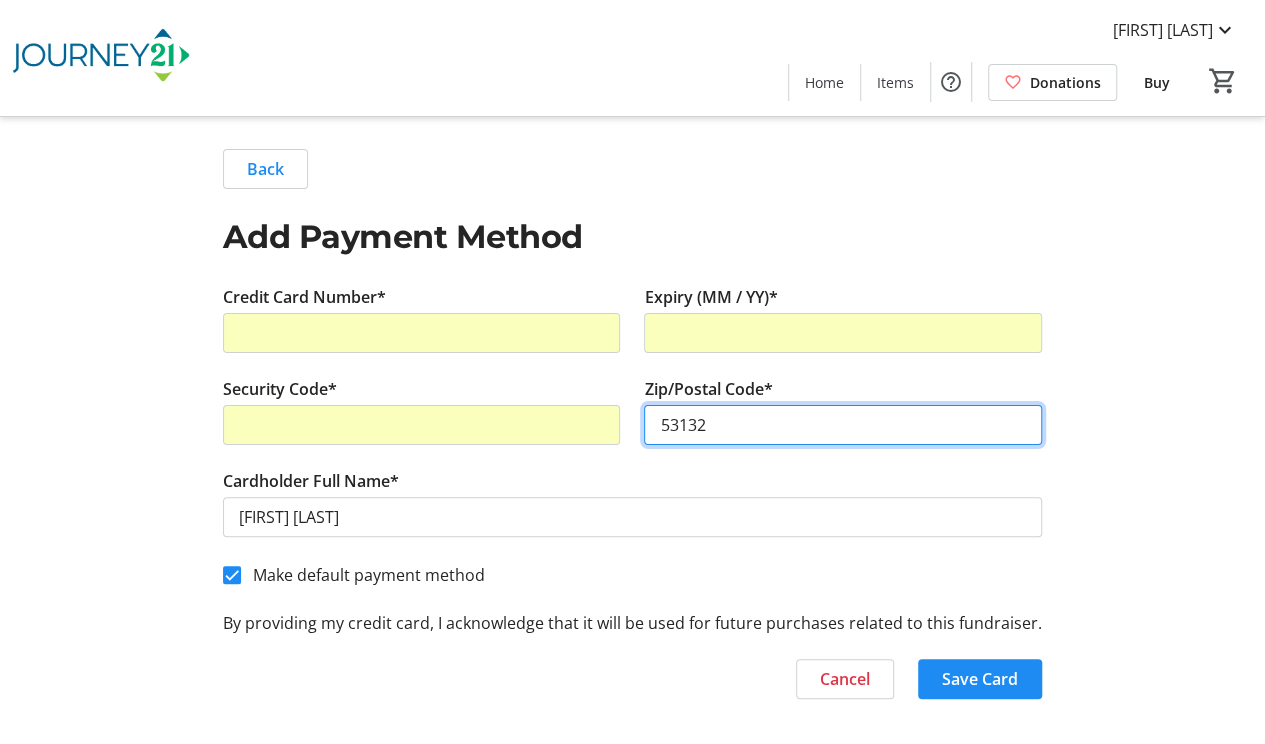 type on "53132" 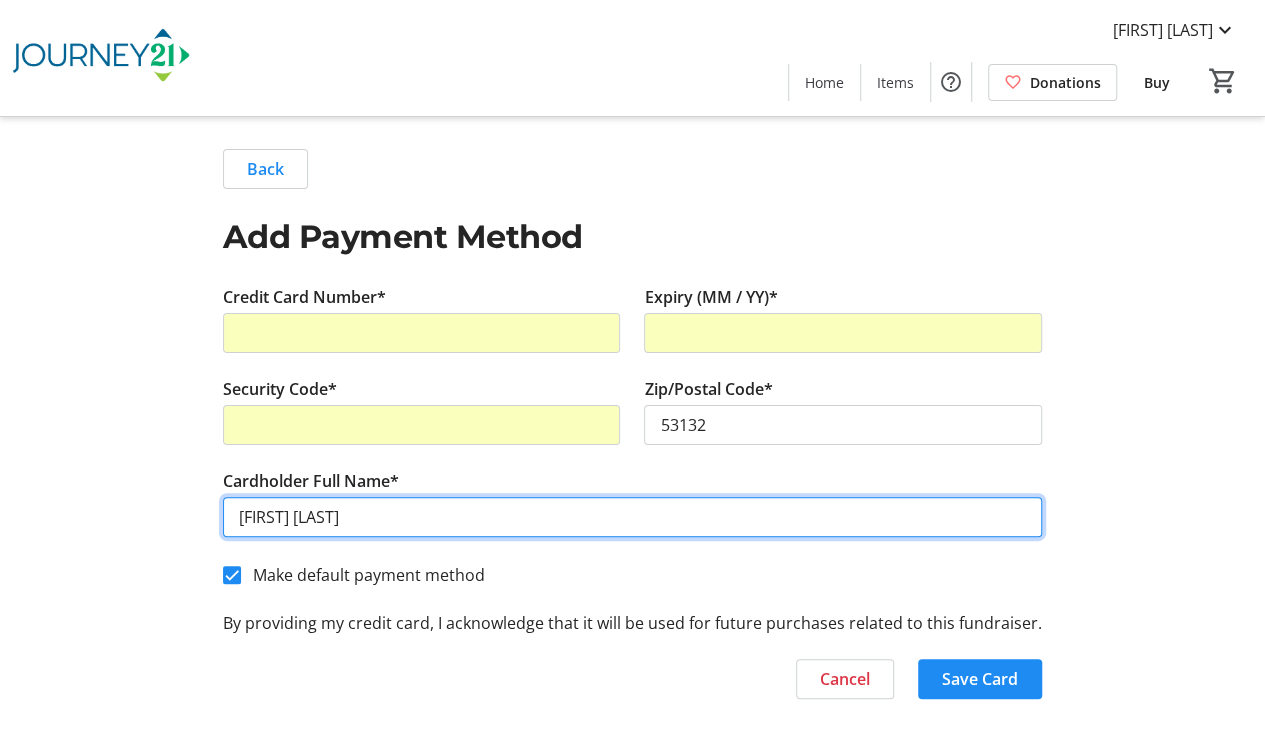 click on "[FIRST] [LAST]" at bounding box center (632, 517) 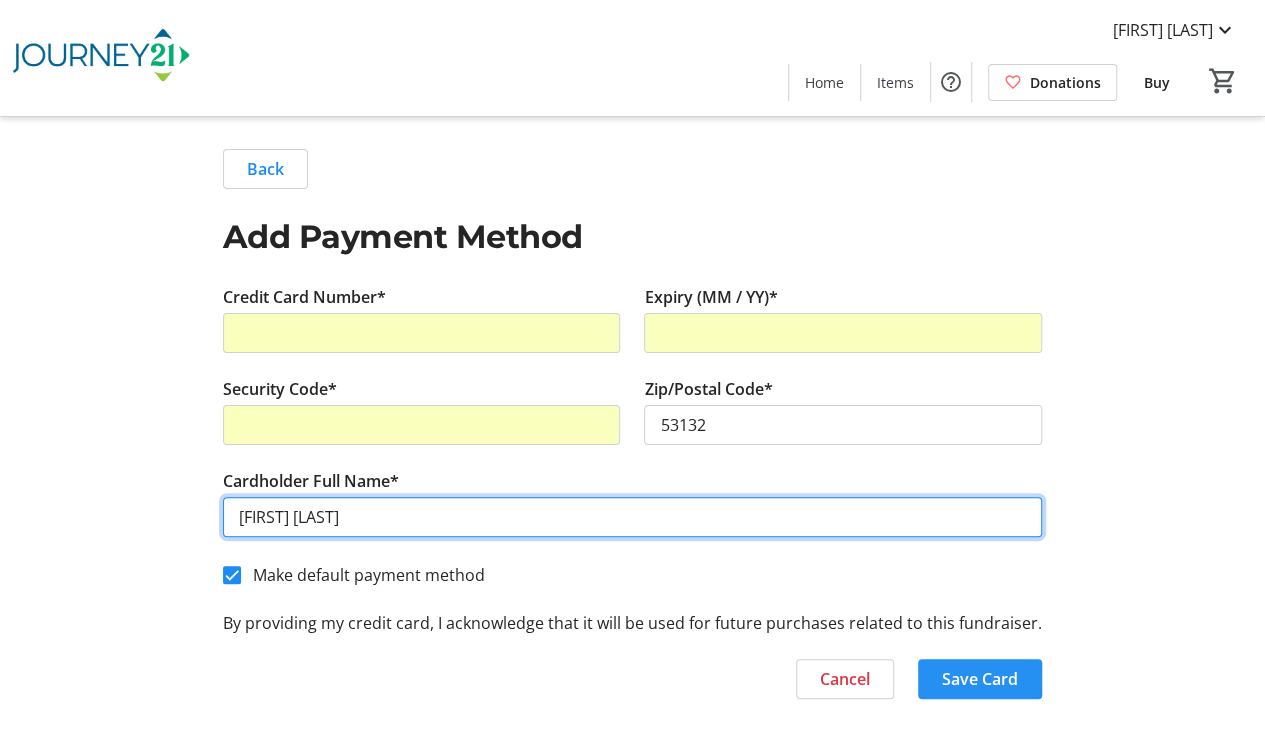type on "[FIRST] [LAST]" 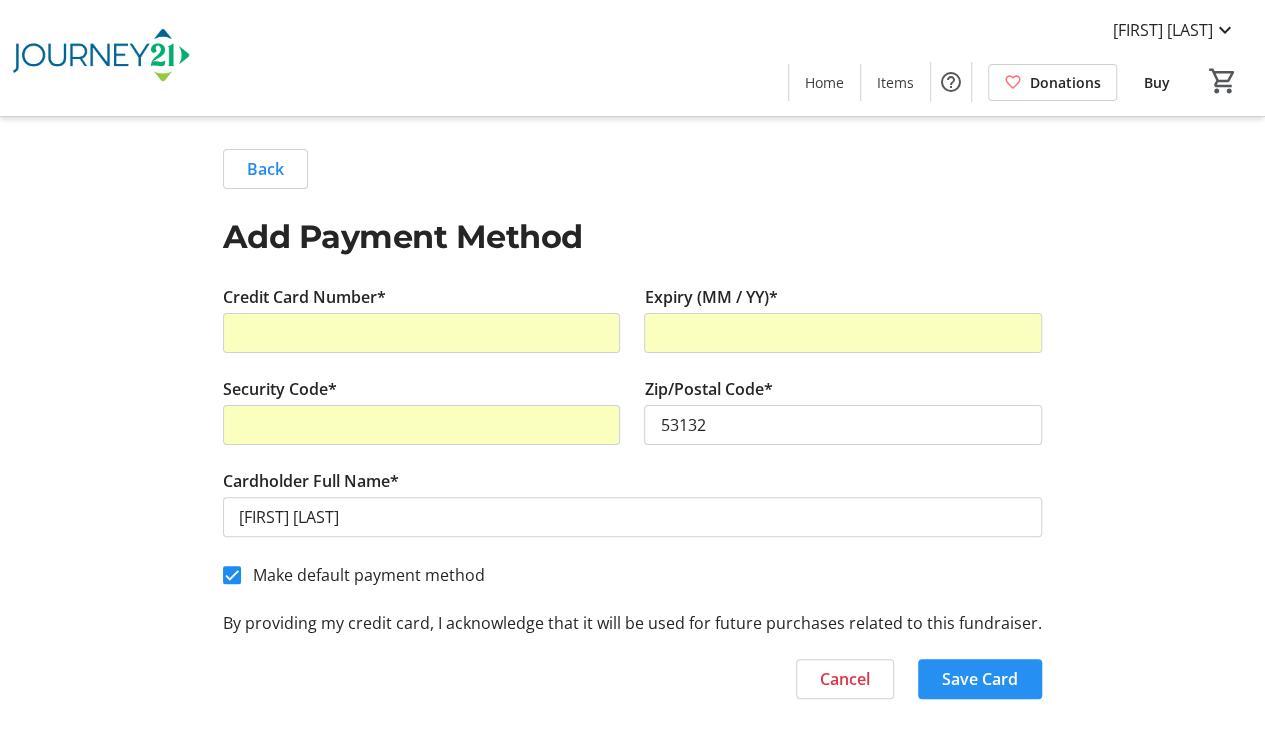 click on "Save Card" 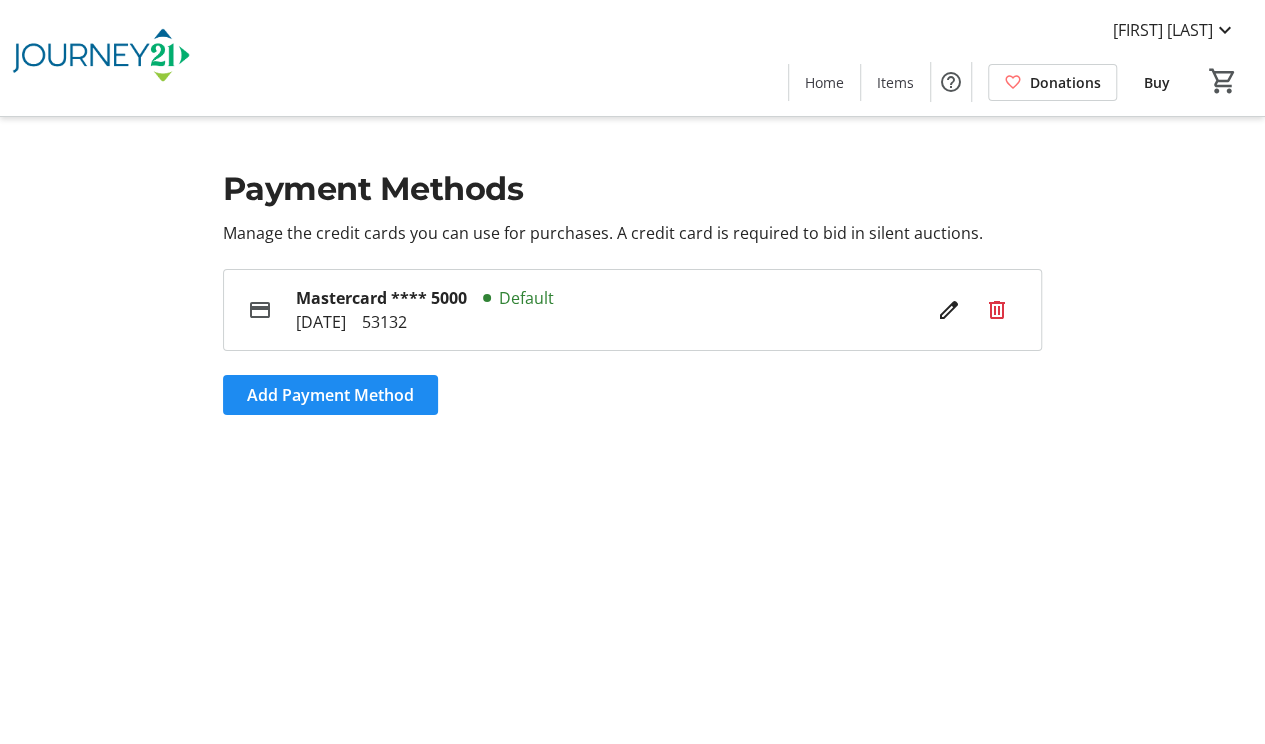 scroll, scrollTop: 0, scrollLeft: 0, axis: both 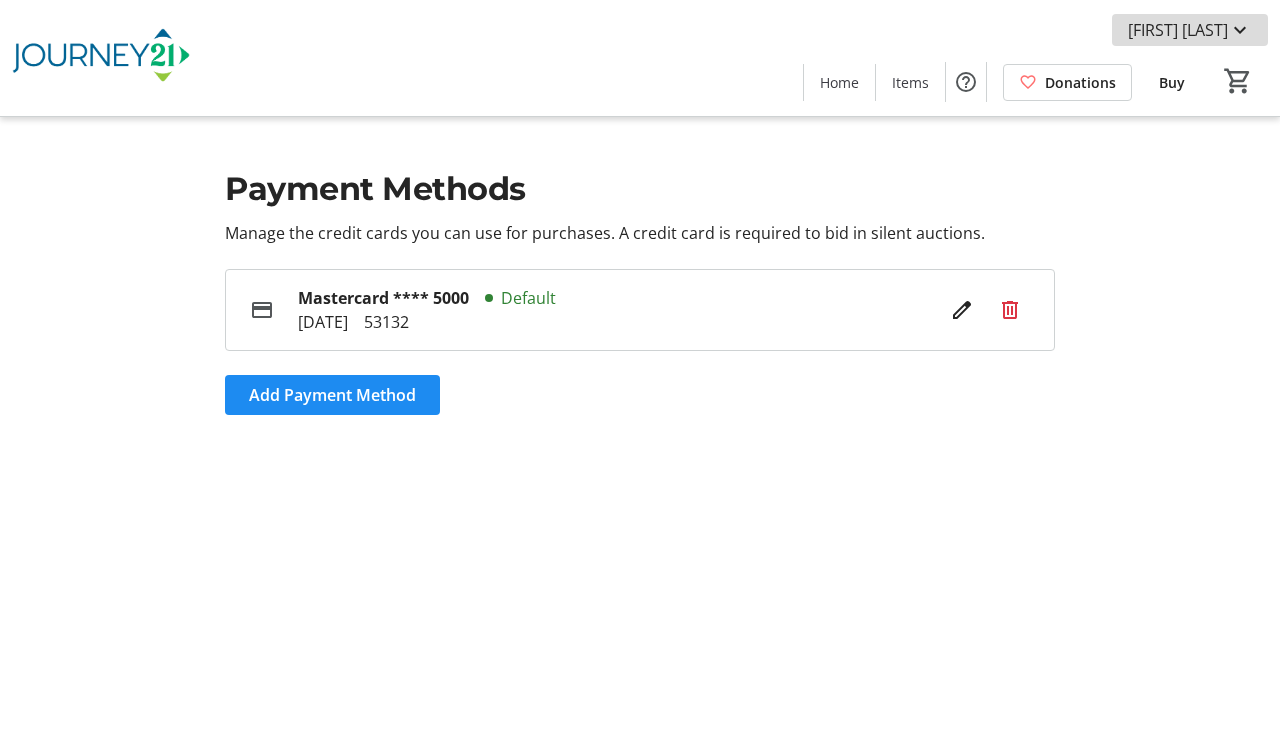 click 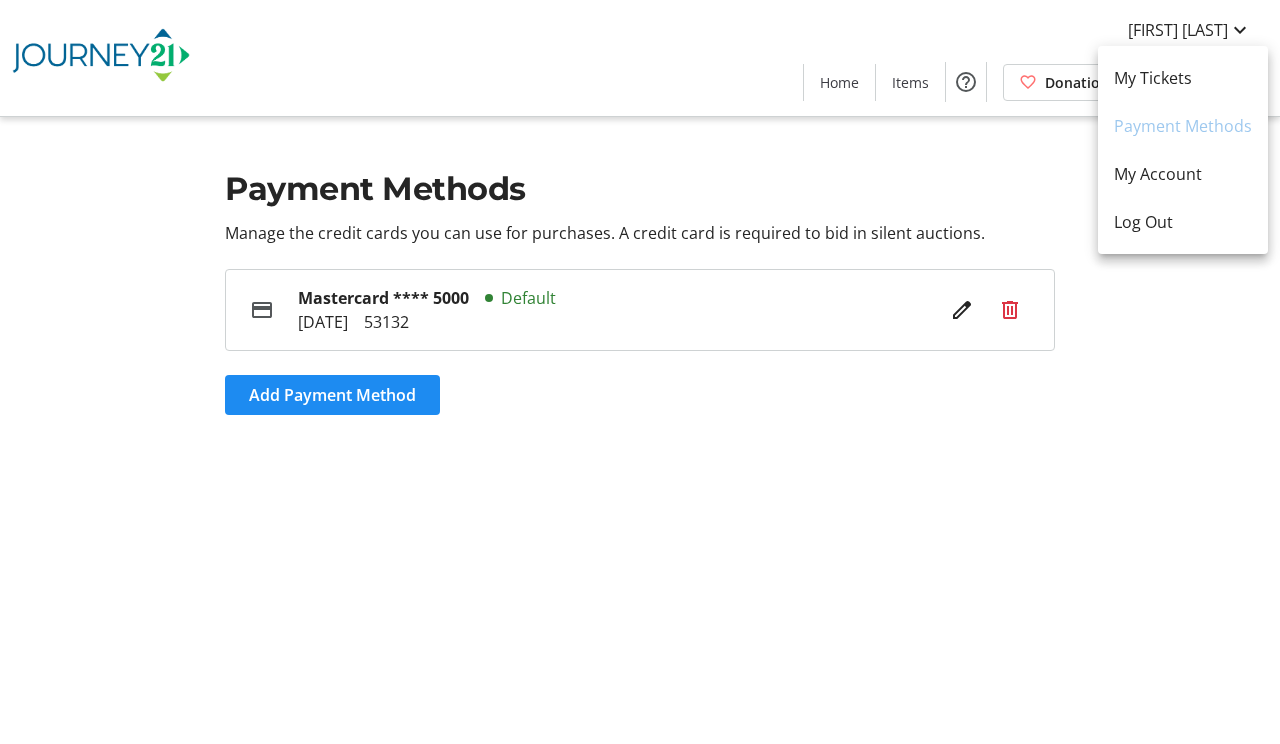 drag, startPoint x: 624, startPoint y: 461, endPoint x: 622, endPoint y: 301, distance: 160.0125 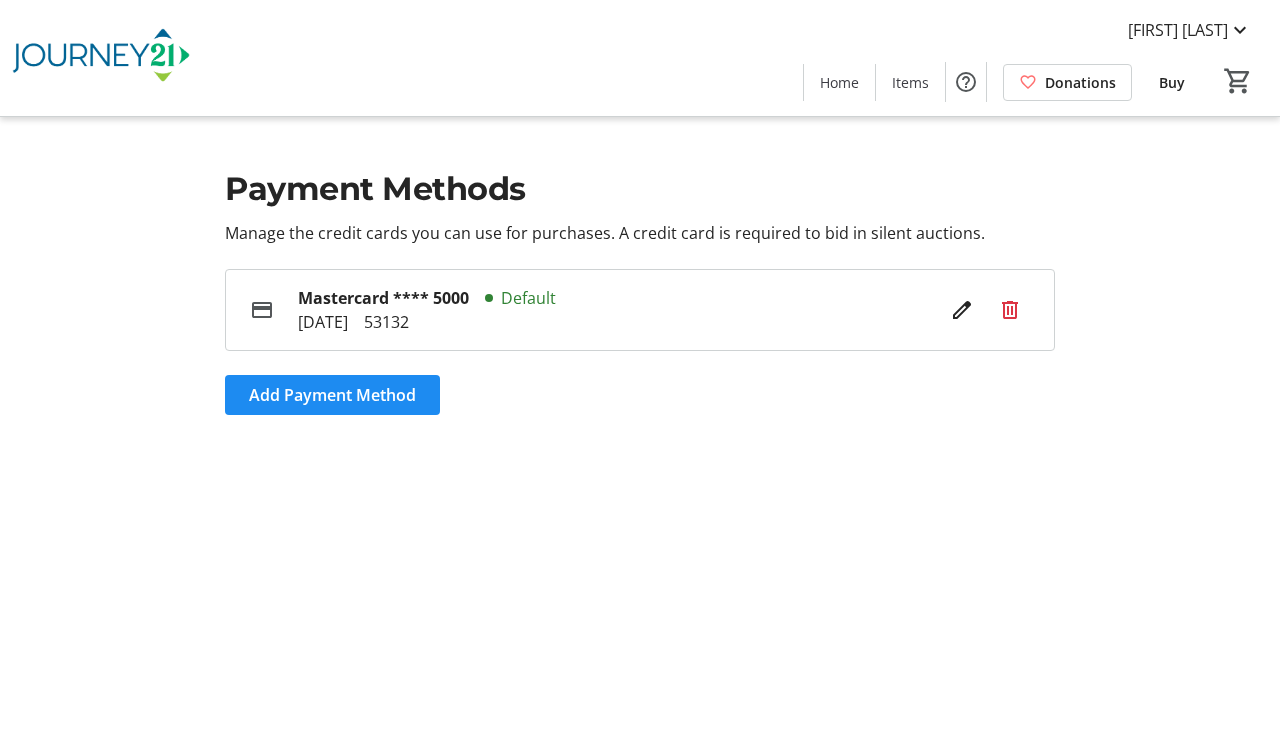 click 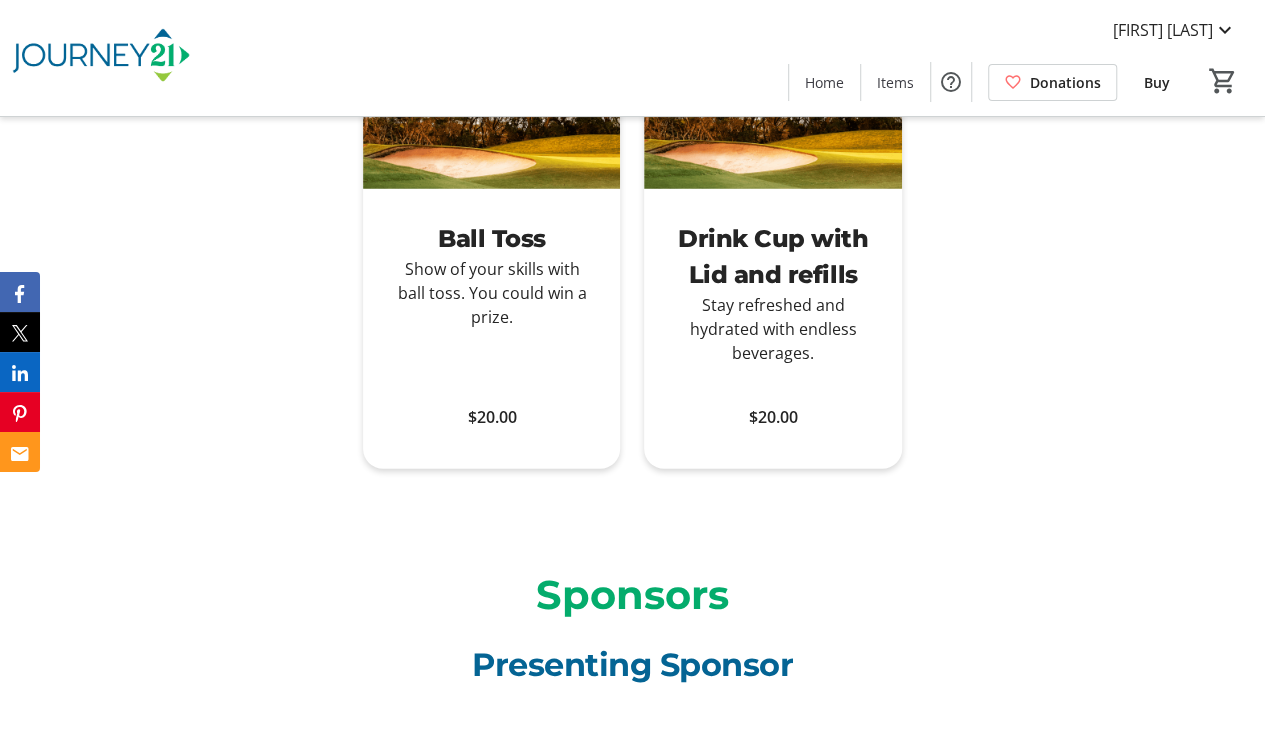 scroll, scrollTop: 1000, scrollLeft: 0, axis: vertical 